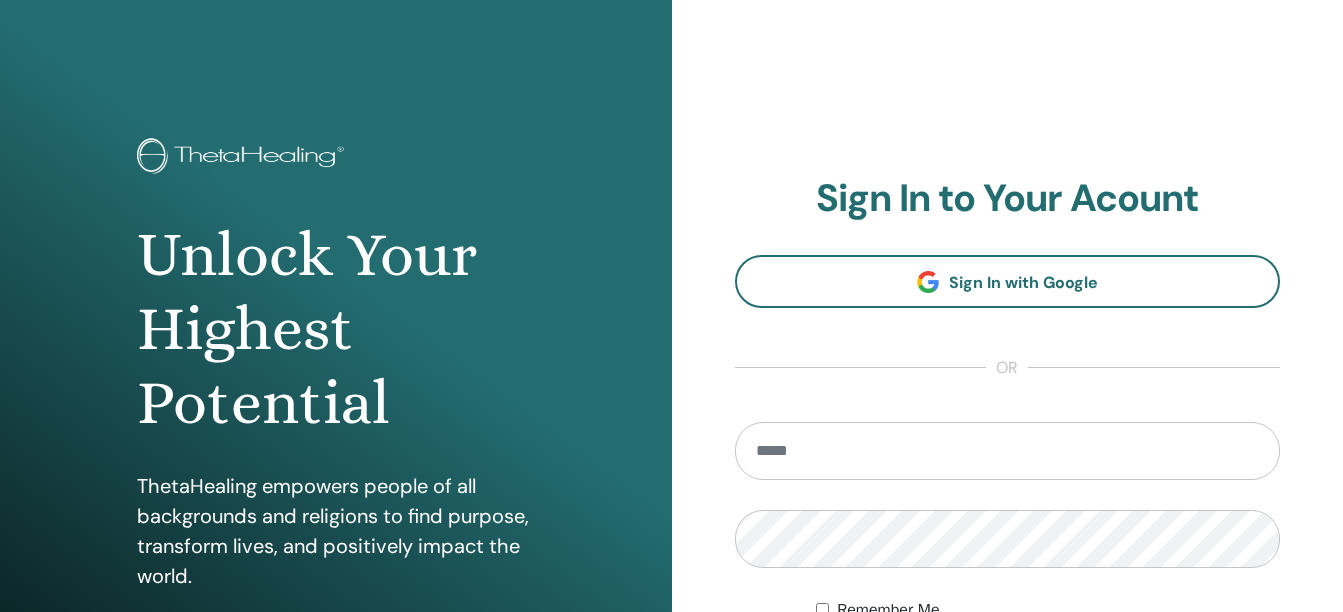 scroll, scrollTop: 0, scrollLeft: 0, axis: both 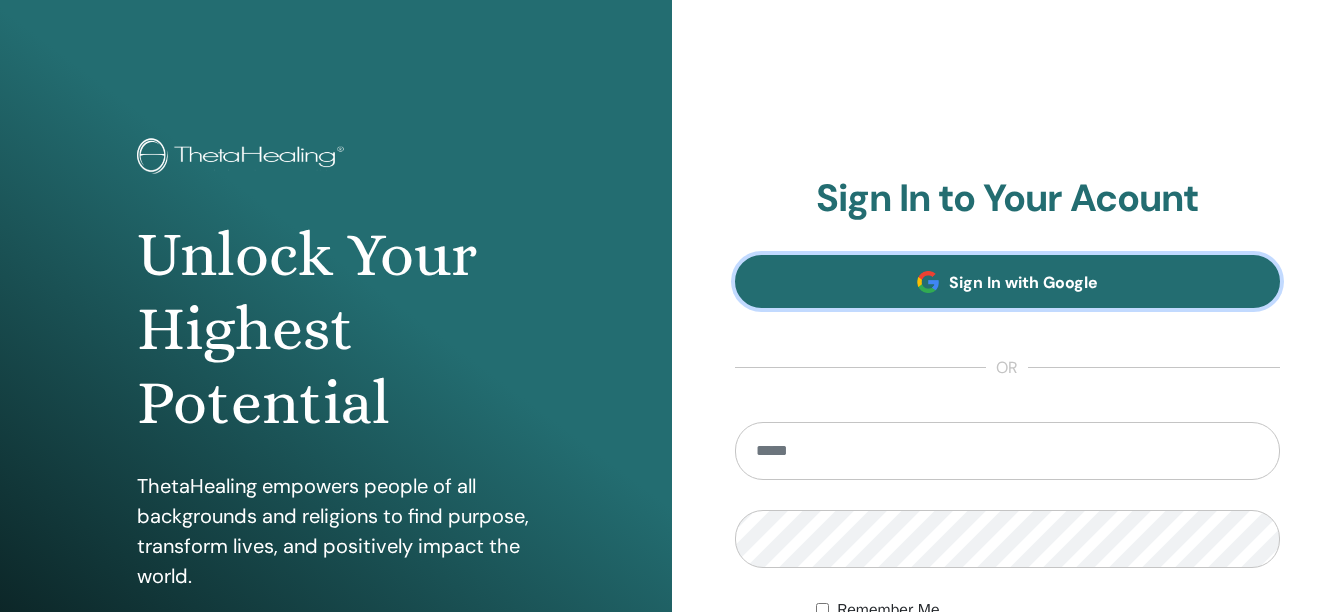 click on "Sign In with Google" at bounding box center [1008, 281] 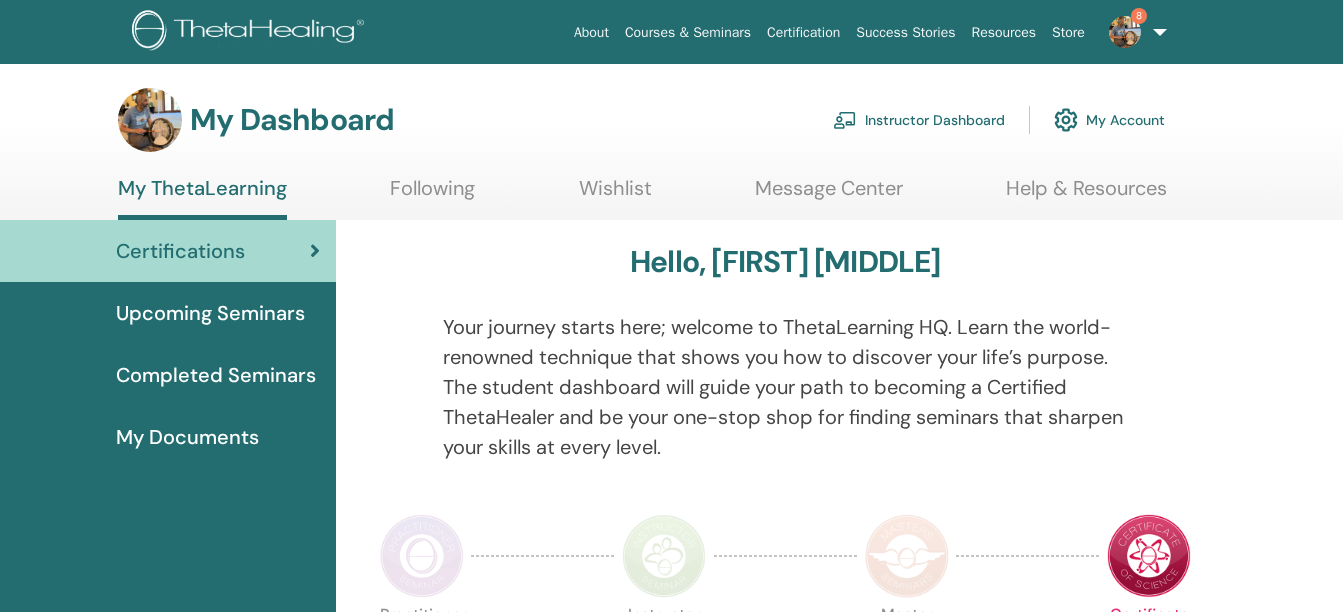 scroll, scrollTop: 0, scrollLeft: 0, axis: both 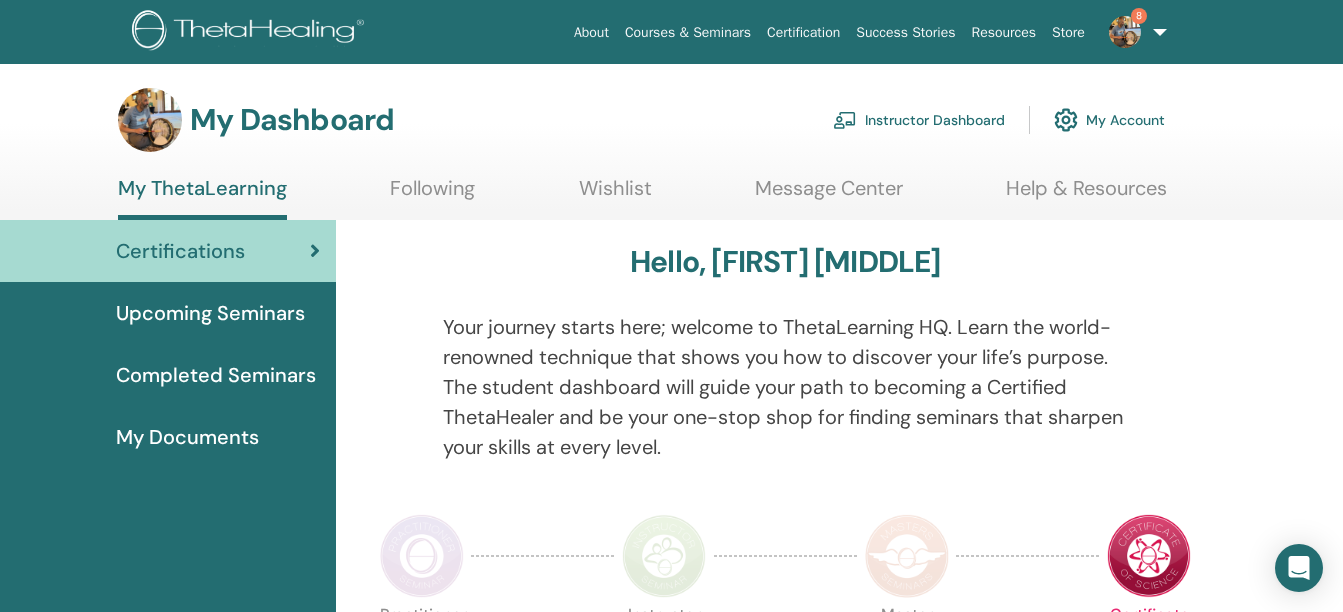 click at bounding box center [1125, 32] 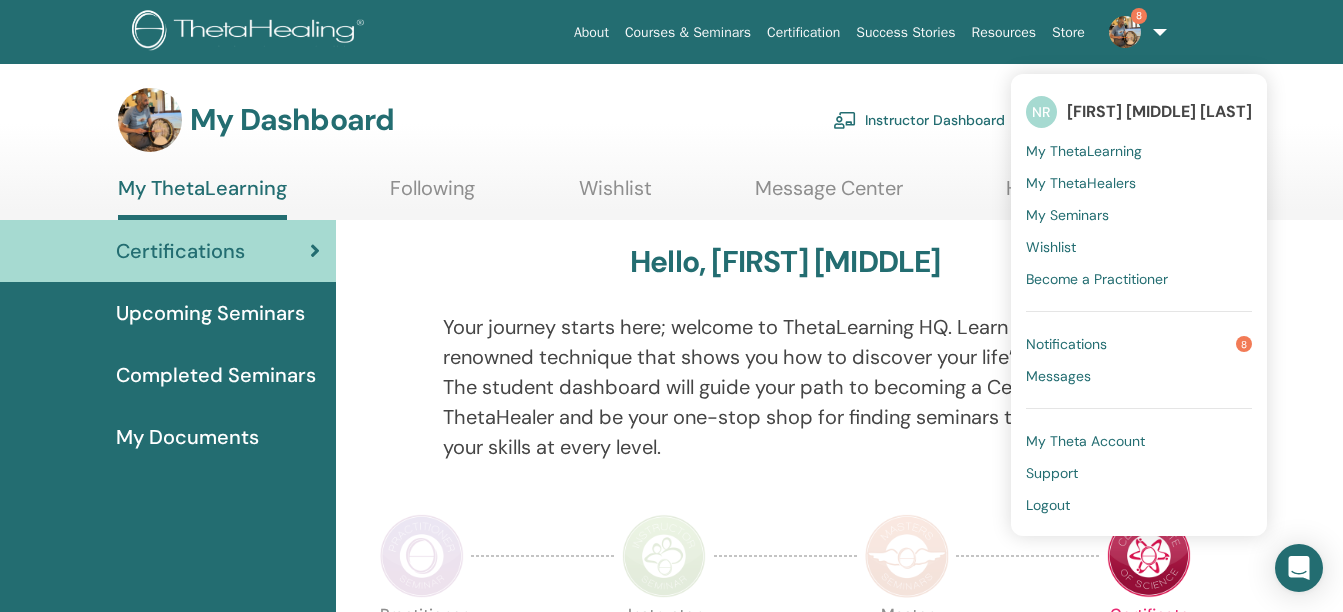 click on "Notifications" at bounding box center [1066, 344] 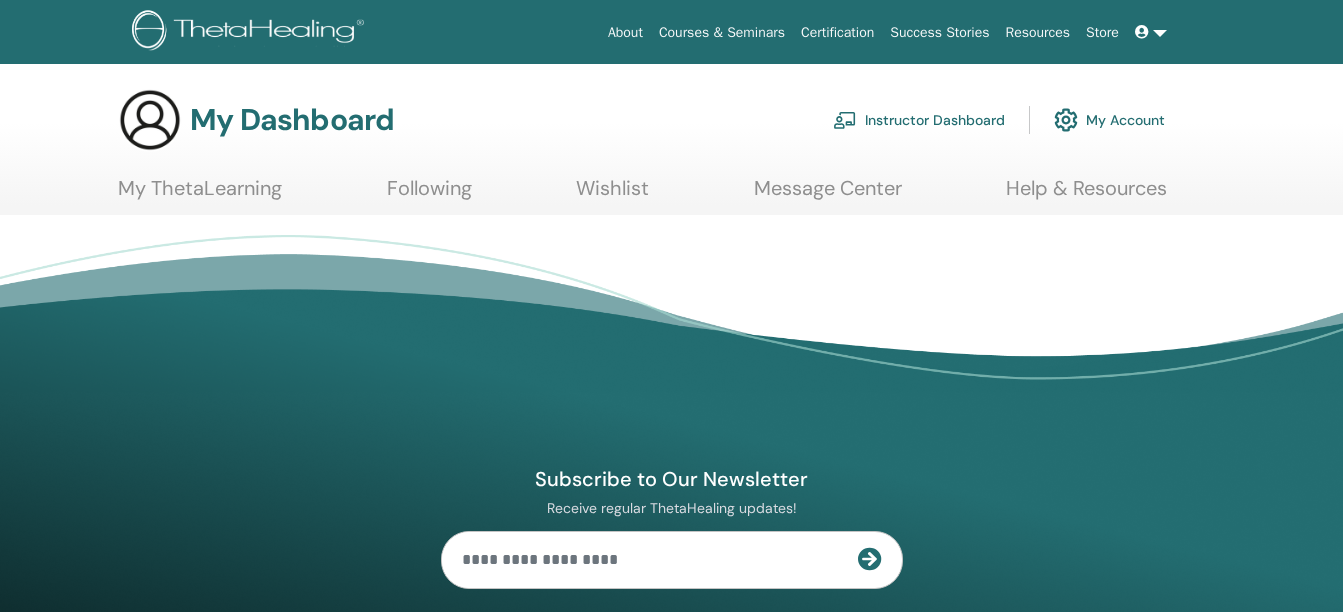 scroll, scrollTop: 0, scrollLeft: 0, axis: both 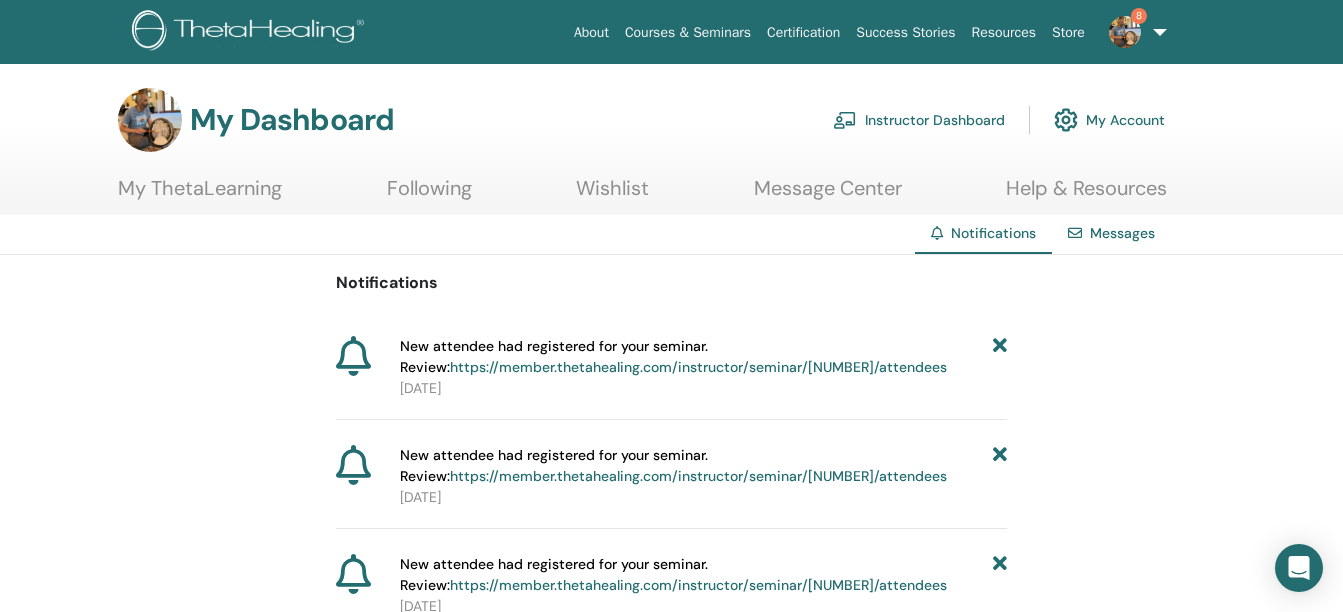click on "Notifications New attendee had registered for your seminar. Review:  https://member.thetahealing.com/instructor/seminar/[NUMBER]/attendees [DATE] New attendee had registered for your seminar. Review:  https://member.thetahealing.com/instructor/seminar/[NUMBER]/attendees [DATE] New attendee had registered for your seminar. Review:  https://member.thetahealing.com/instructor/seminar/[NUMBER]/attendees [DATE] New attendee had registered for your seminar. Review:  https://member.thetahealing.com/instructor/seminar/[NUMBER]/attendees [DATE] New attendee had registered for your seminar. Review:  https://member.thetahealing.com/instructor/seminar/[NUMBER]/attendees [DATE] Your  Advanced DNA  seminar was published.
seminar details
[DATE] New attendee had registered for your seminar. Review:  https://member.thetahealing.com/instructor/seminar/[NUMBER]/attendees [DATE] Your  Basic DNA  seminar was published.
seminar details
[DATE] Your  You and the Creator  seminar was published." at bounding box center [671, 13824] 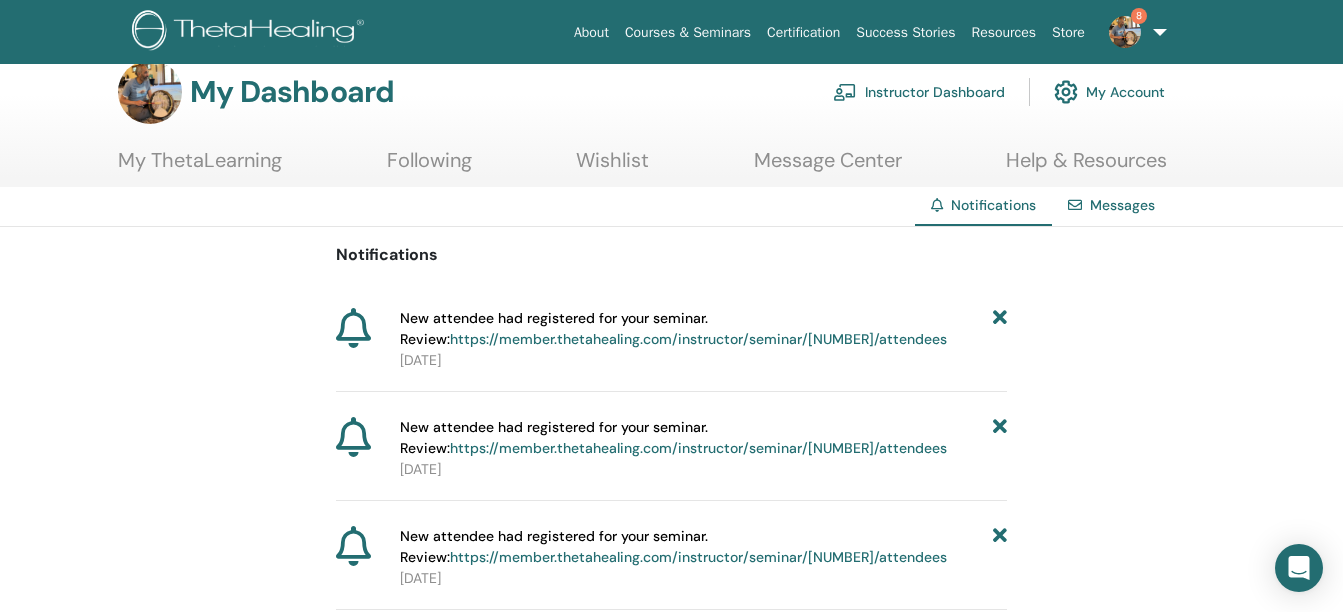 scroll, scrollTop: 0, scrollLeft: 0, axis: both 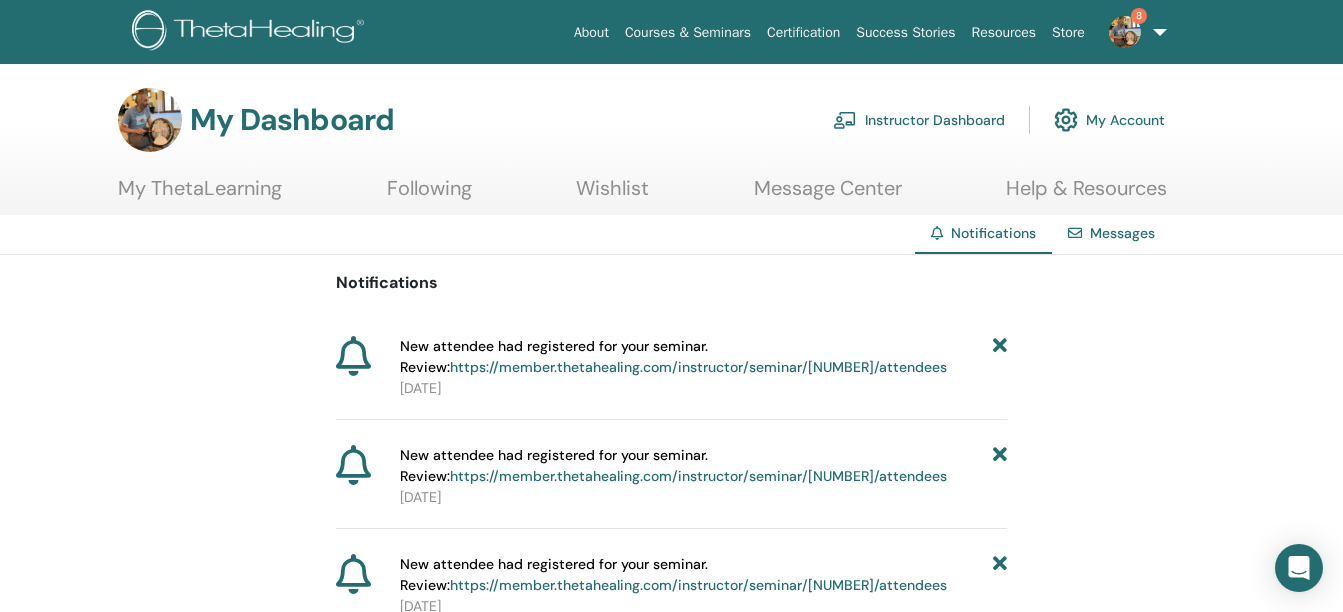 click on "Instructor Dashboard" at bounding box center [919, 120] 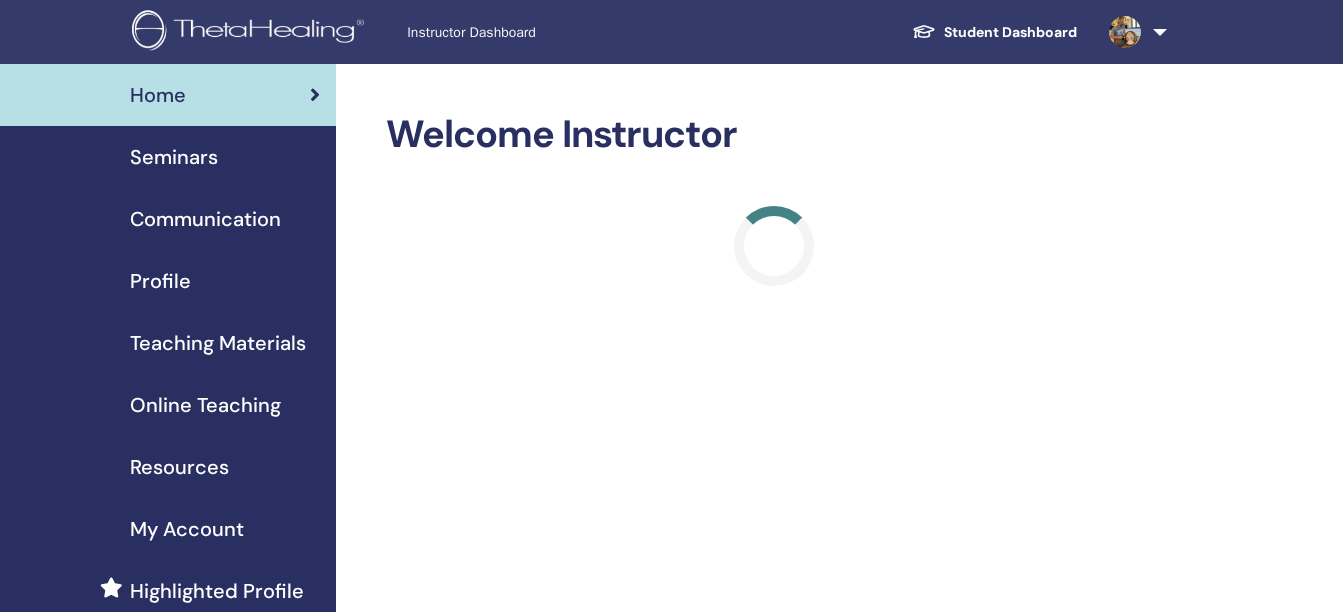 scroll, scrollTop: 0, scrollLeft: 0, axis: both 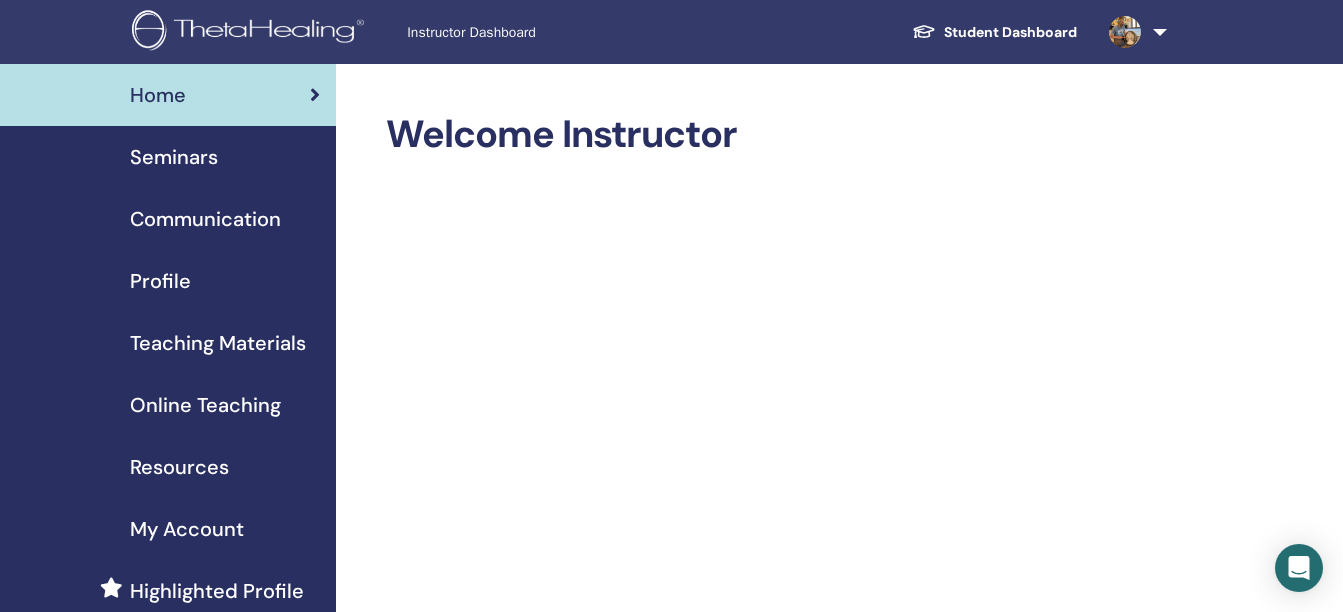 click on "Seminars" at bounding box center (174, 157) 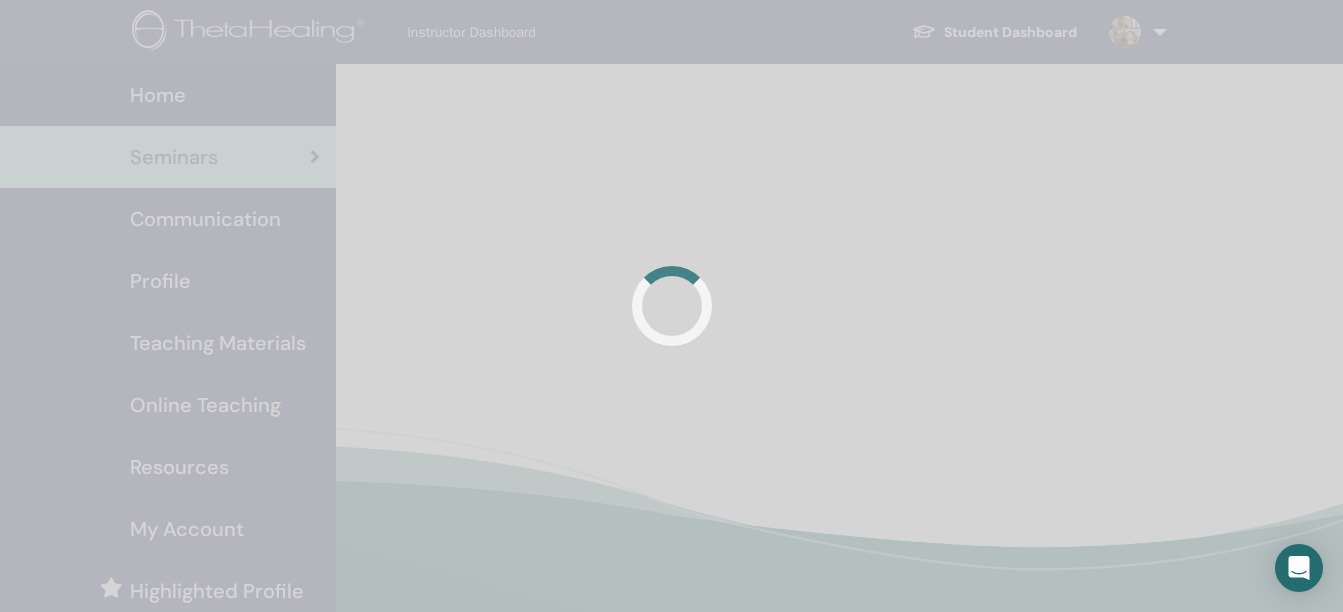 scroll, scrollTop: 0, scrollLeft: 0, axis: both 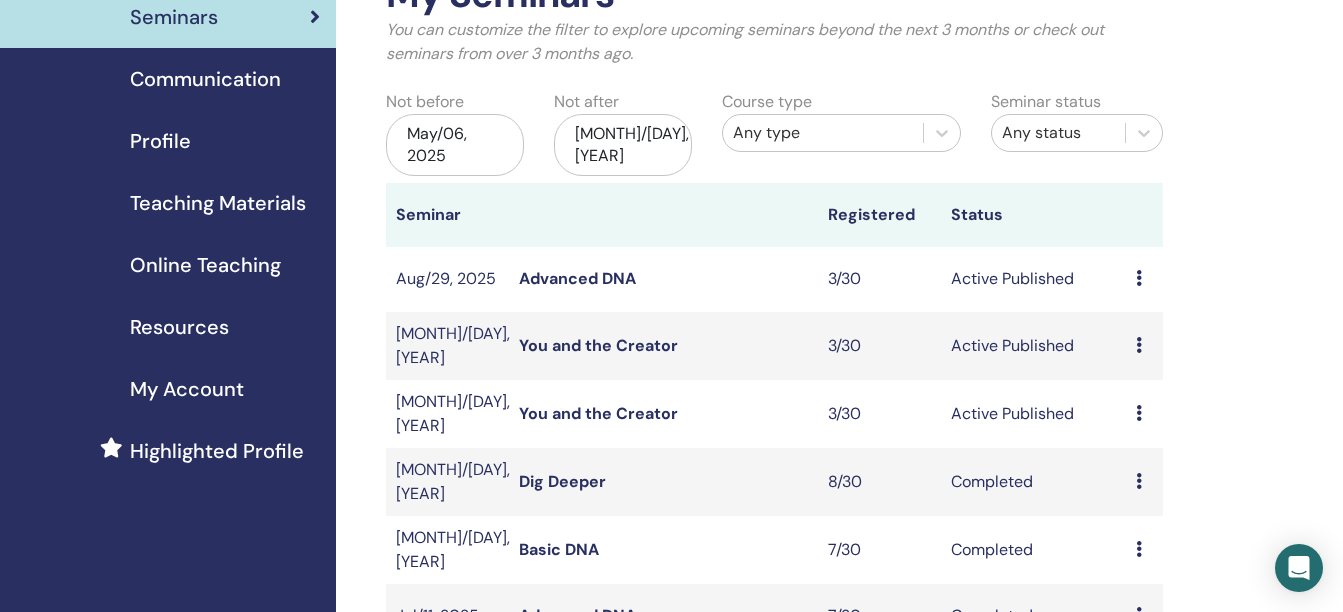 click on "Advanced DNA" at bounding box center [577, 278] 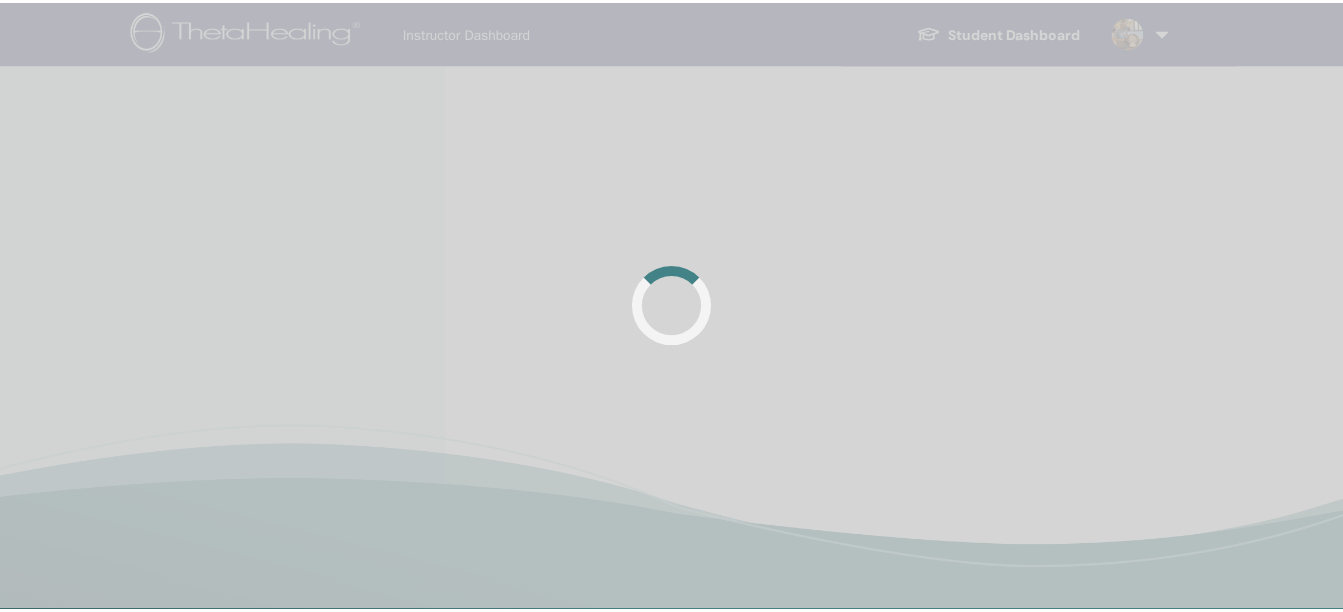 scroll, scrollTop: 0, scrollLeft: 0, axis: both 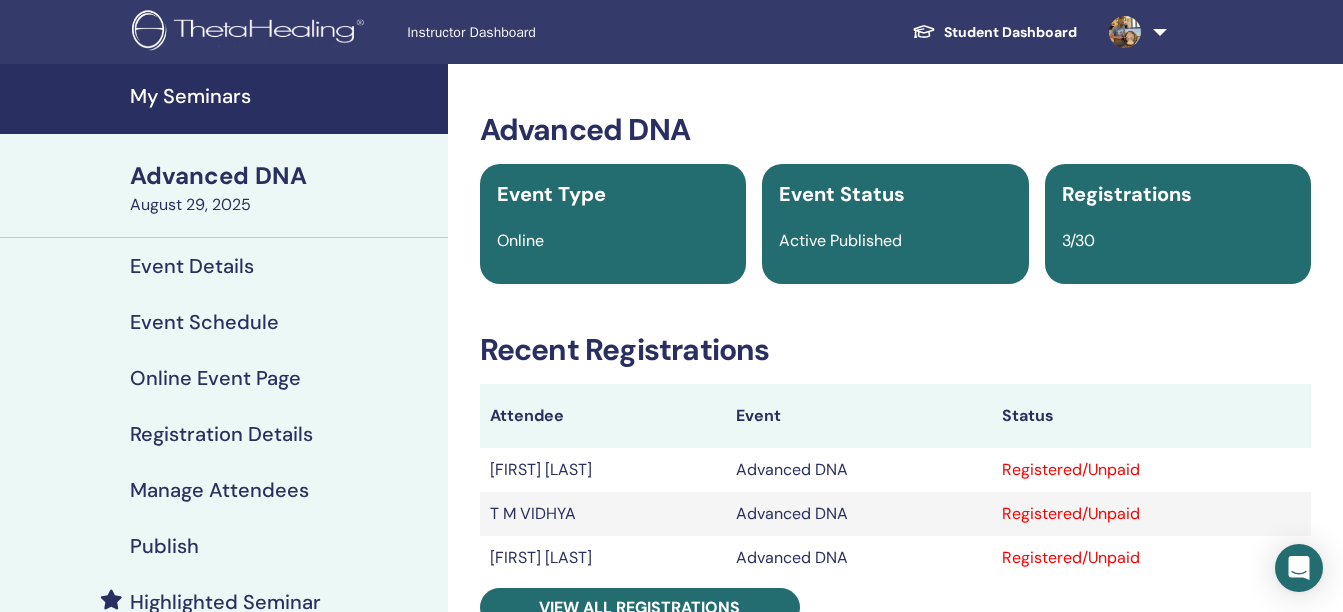 click on "Recent Registrations" at bounding box center (895, 350) 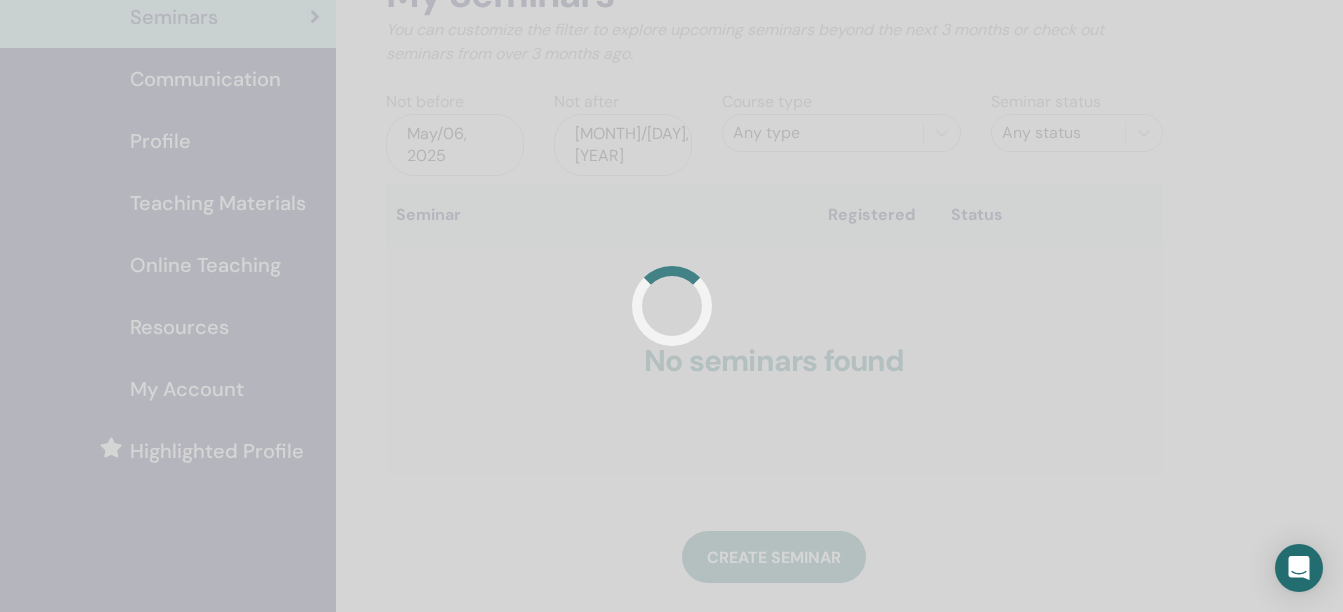 scroll, scrollTop: 140, scrollLeft: 0, axis: vertical 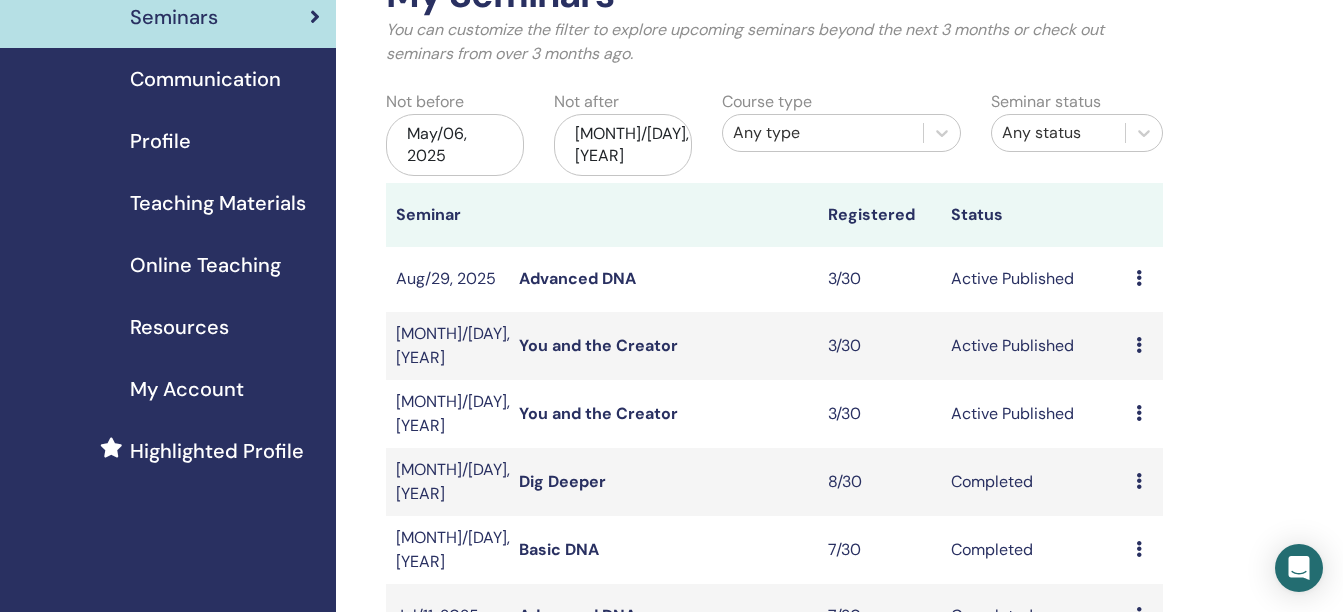 click on "You and the Creator" at bounding box center [598, 345] 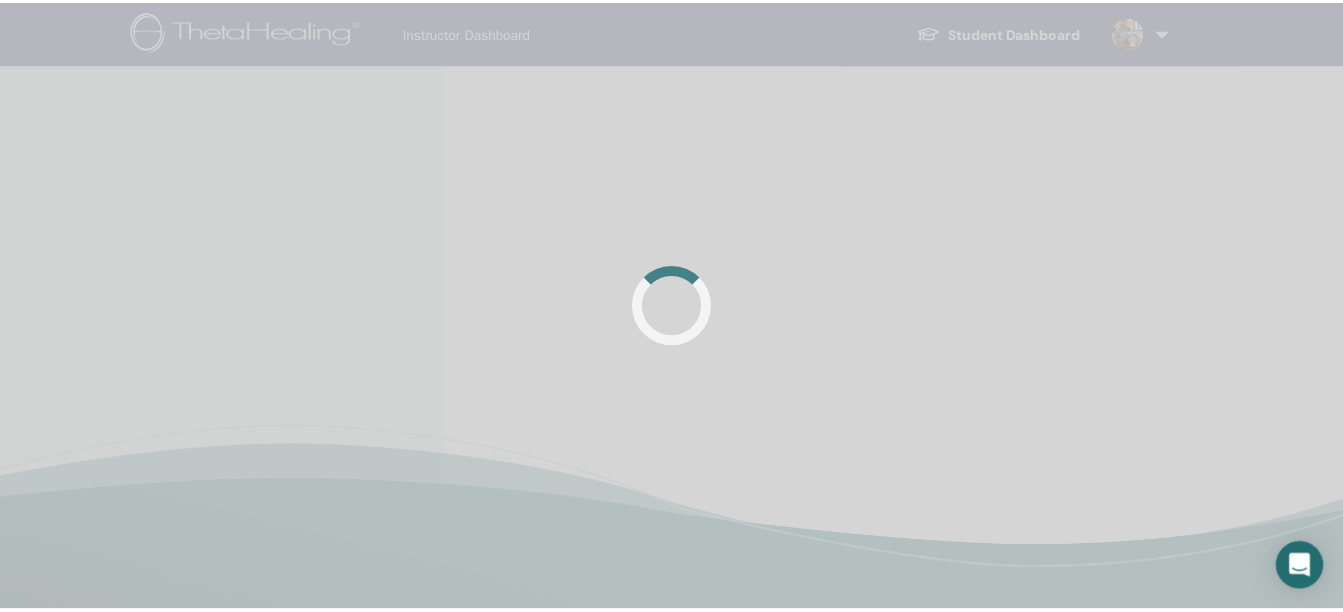 scroll, scrollTop: 0, scrollLeft: 0, axis: both 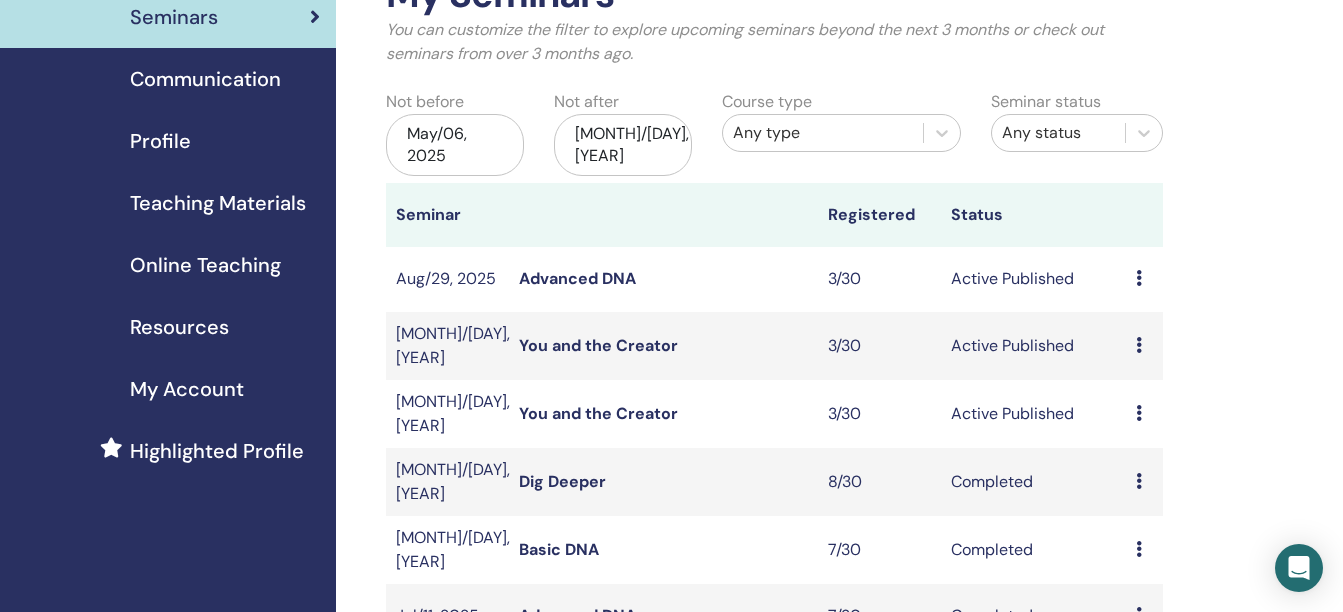 click on "Dig Deeper" at bounding box center (562, 481) 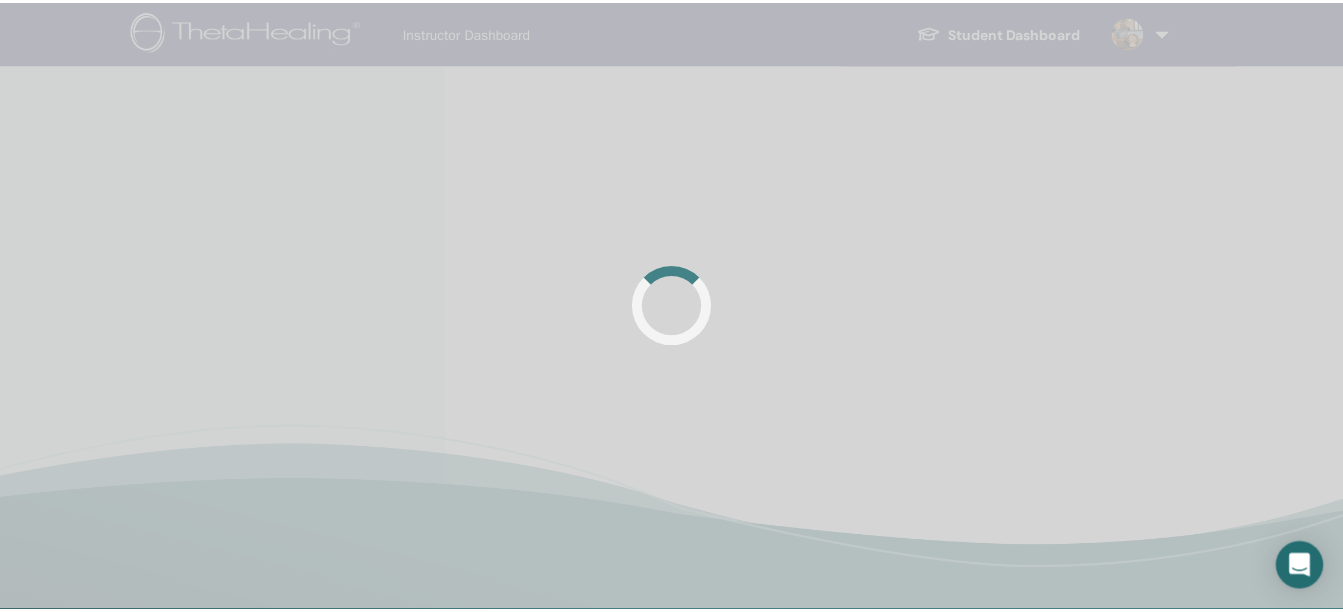 scroll, scrollTop: 0, scrollLeft: 0, axis: both 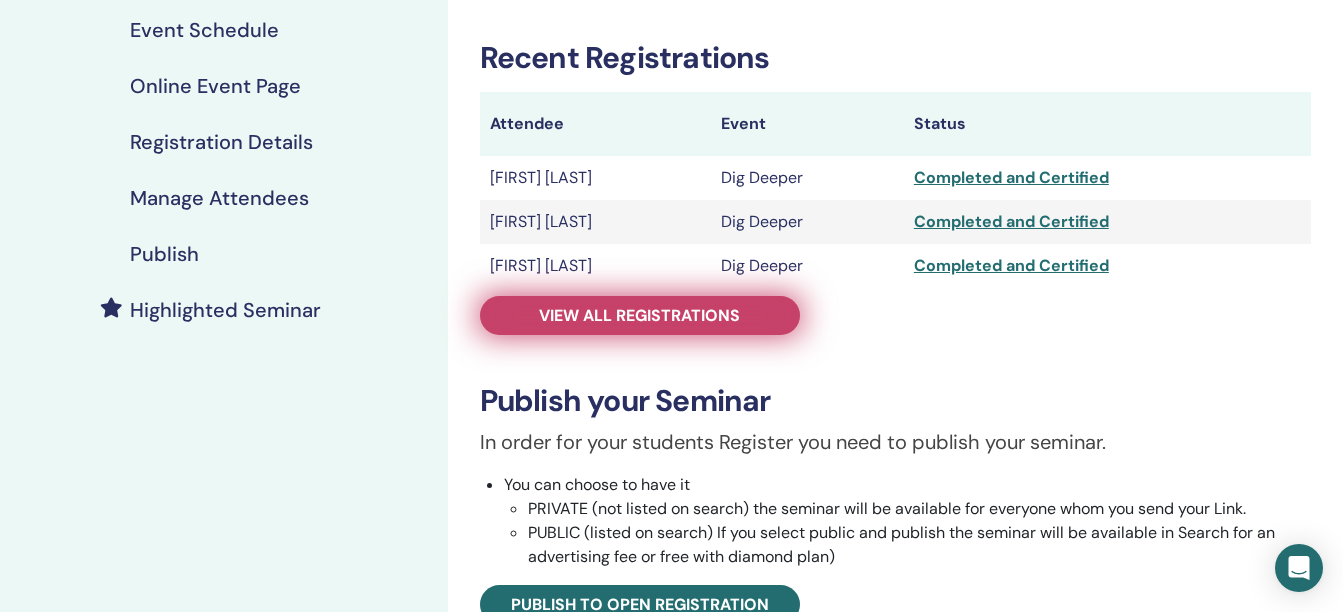 click on "View all registrations" at bounding box center (639, 315) 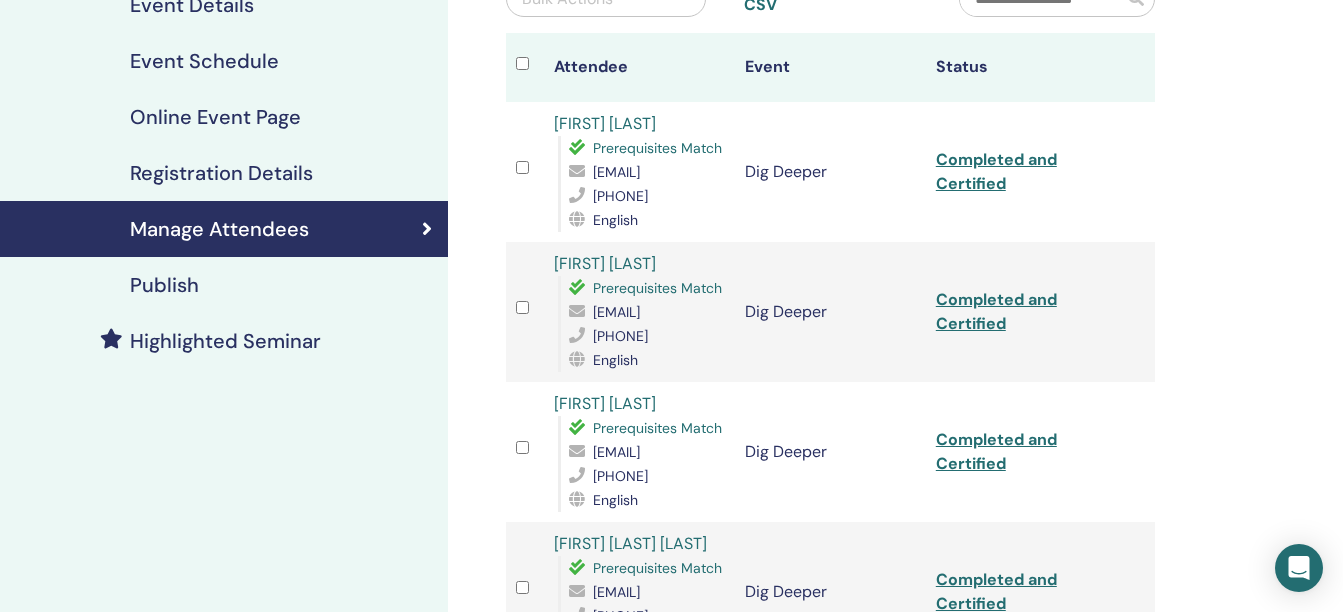 scroll, scrollTop: 0, scrollLeft: 0, axis: both 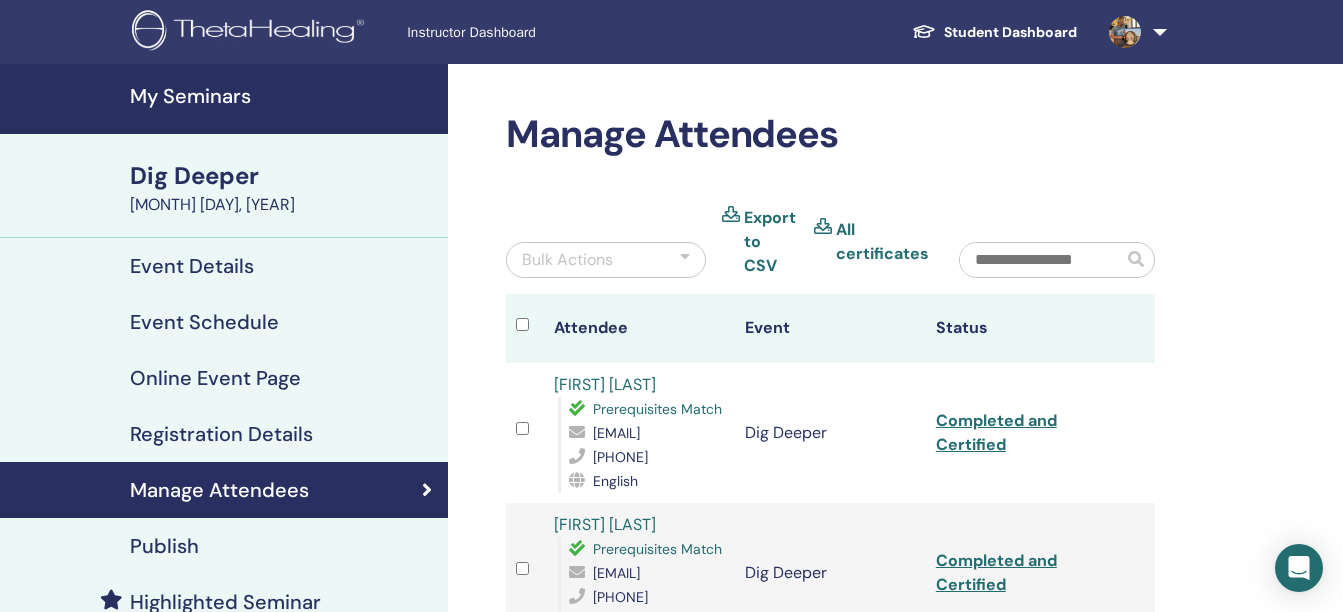 click on "Dig Deeper" at bounding box center [283, 176] 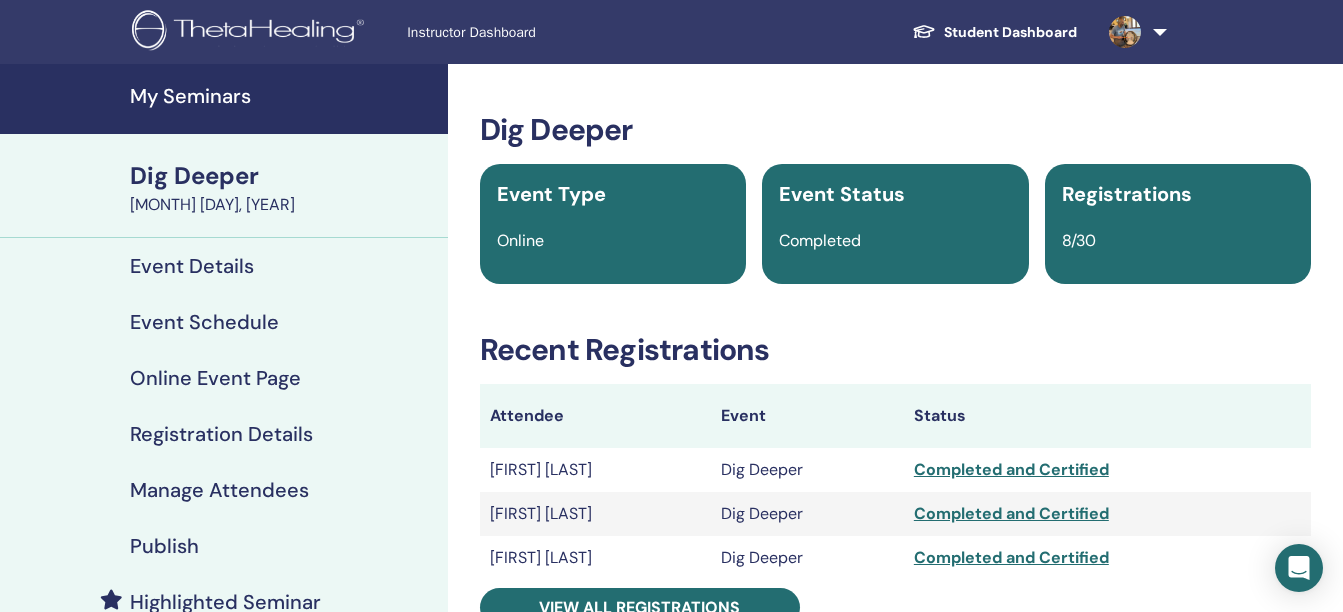 click on "Dig Deeper" at bounding box center (283, 176) 